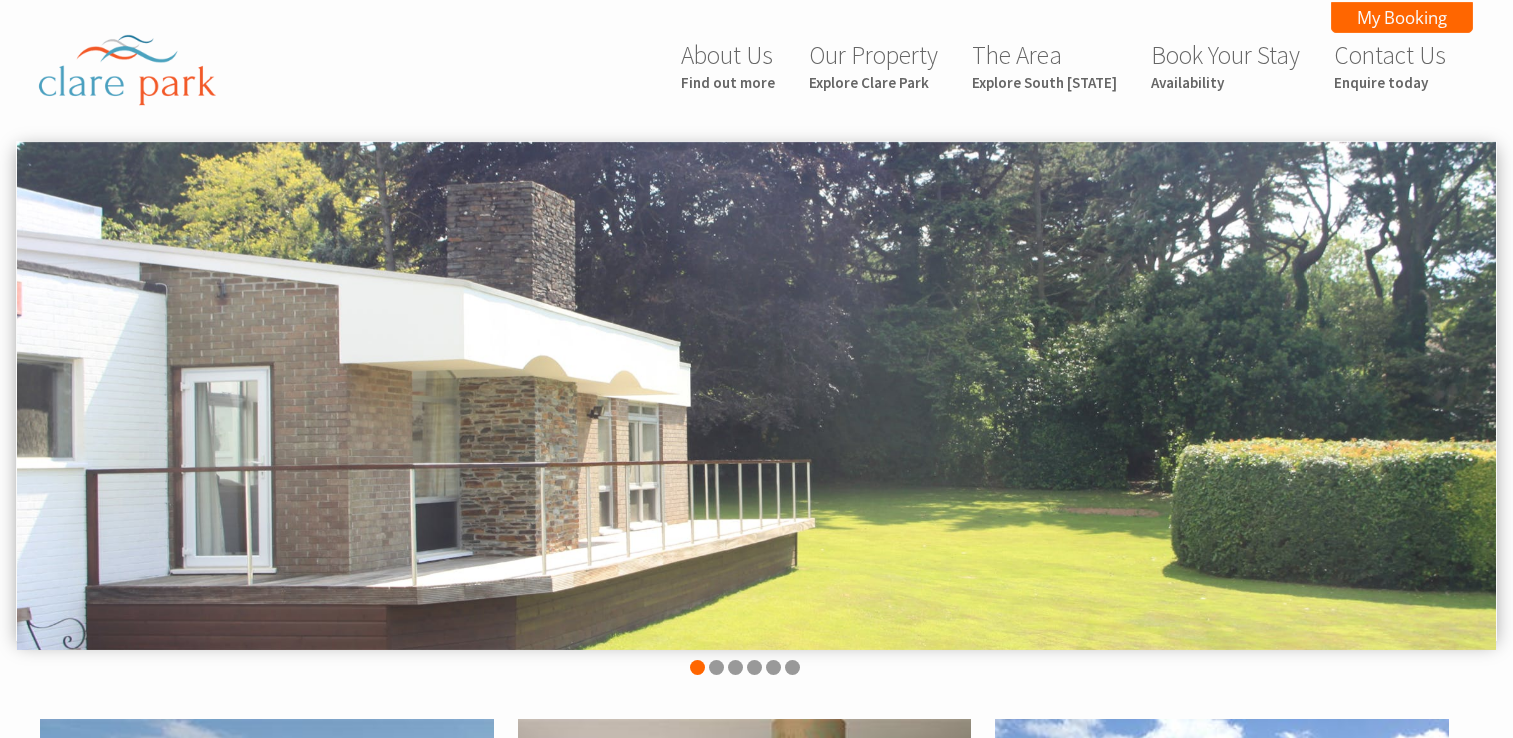 scroll, scrollTop: 0, scrollLeft: 0, axis: both 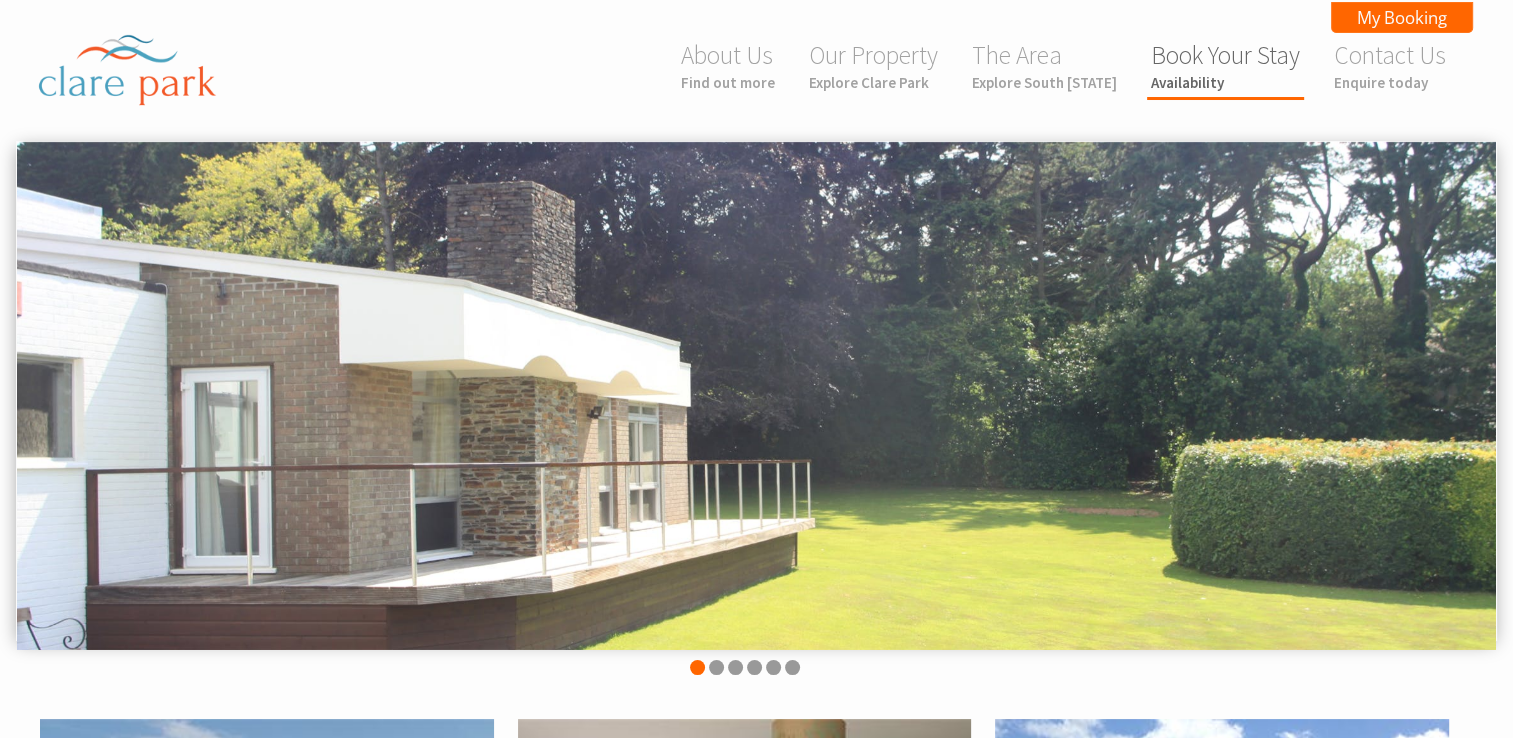 click on "Availability" at bounding box center (1225, 82) 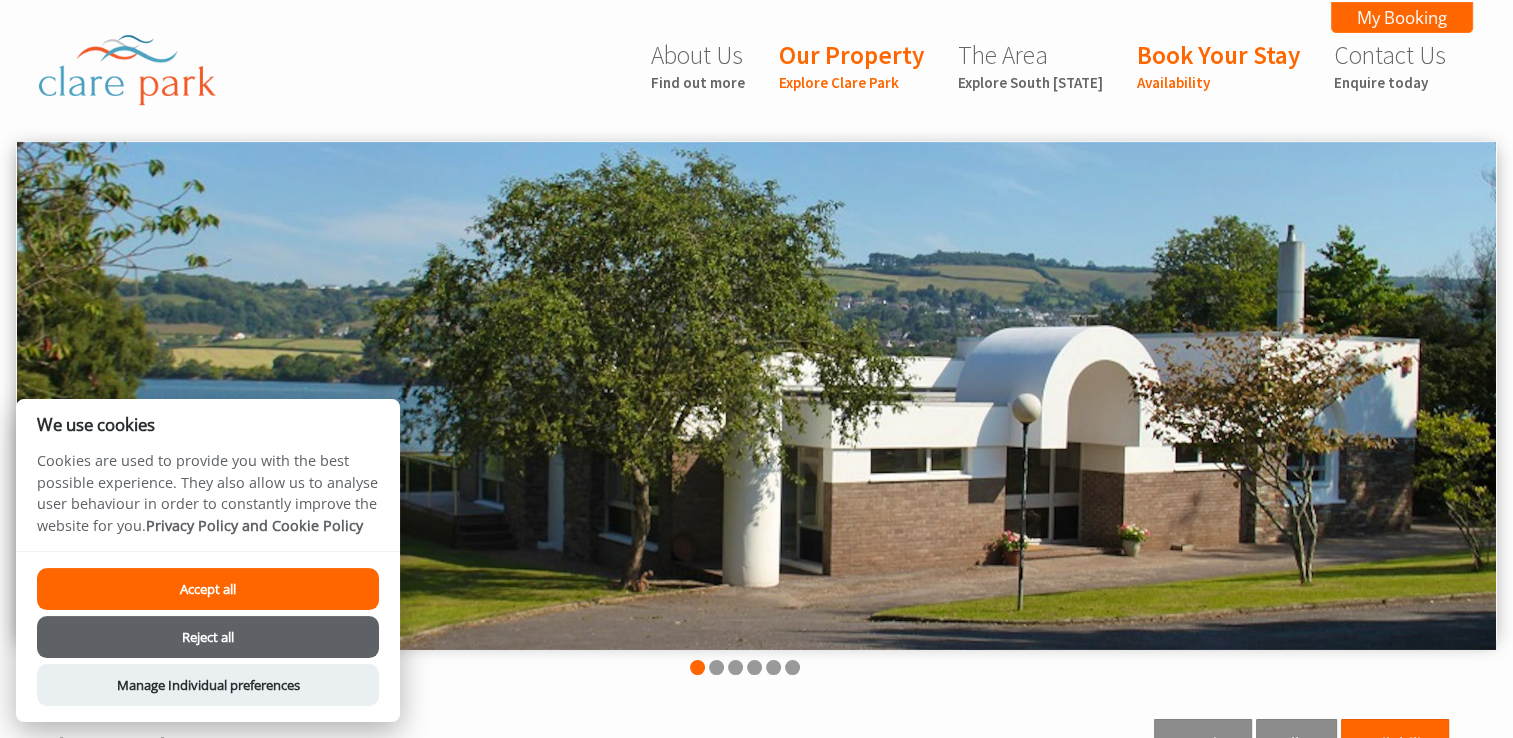 scroll, scrollTop: 645, scrollLeft: 0, axis: vertical 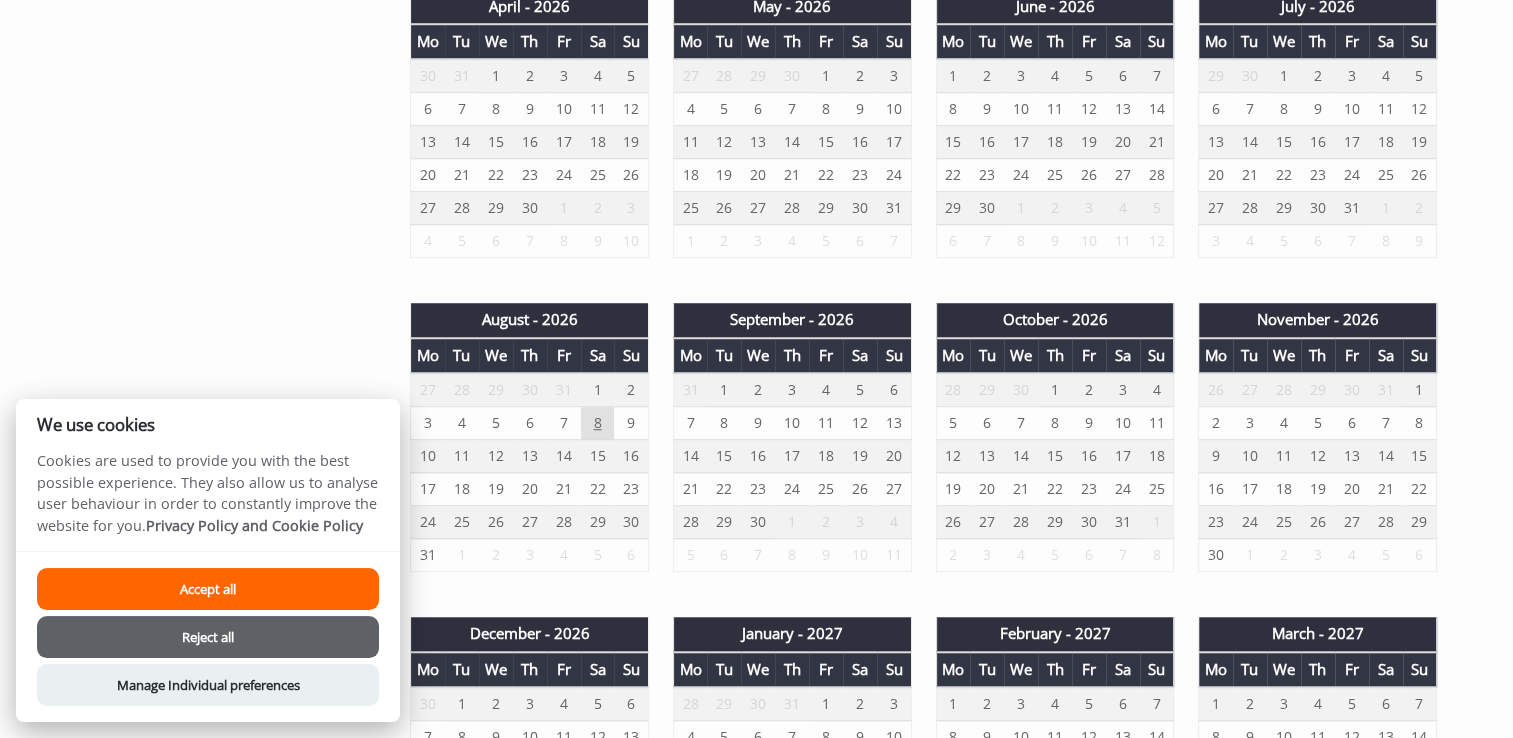 click on "8" at bounding box center [598, 423] 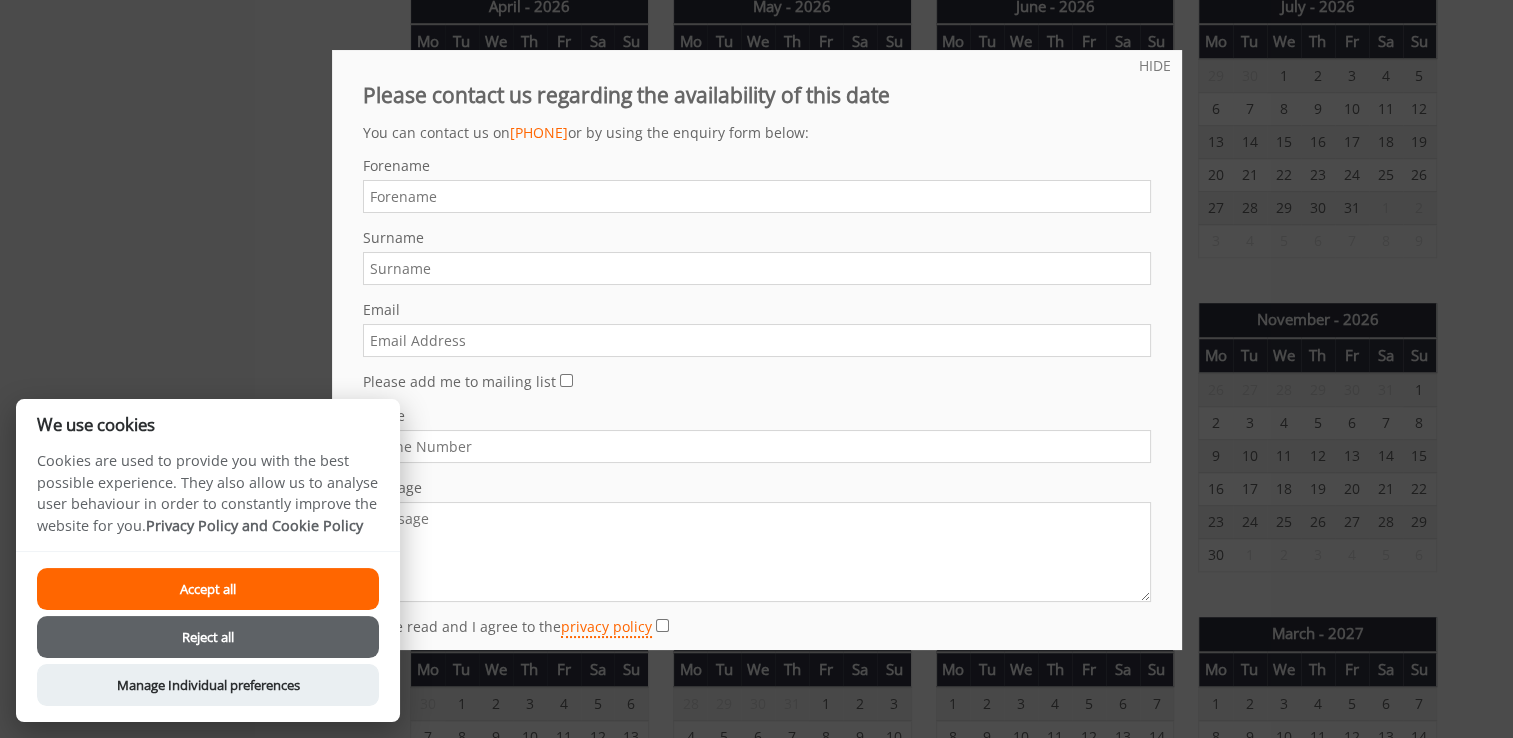 click on "Phone" at bounding box center [757, 415] 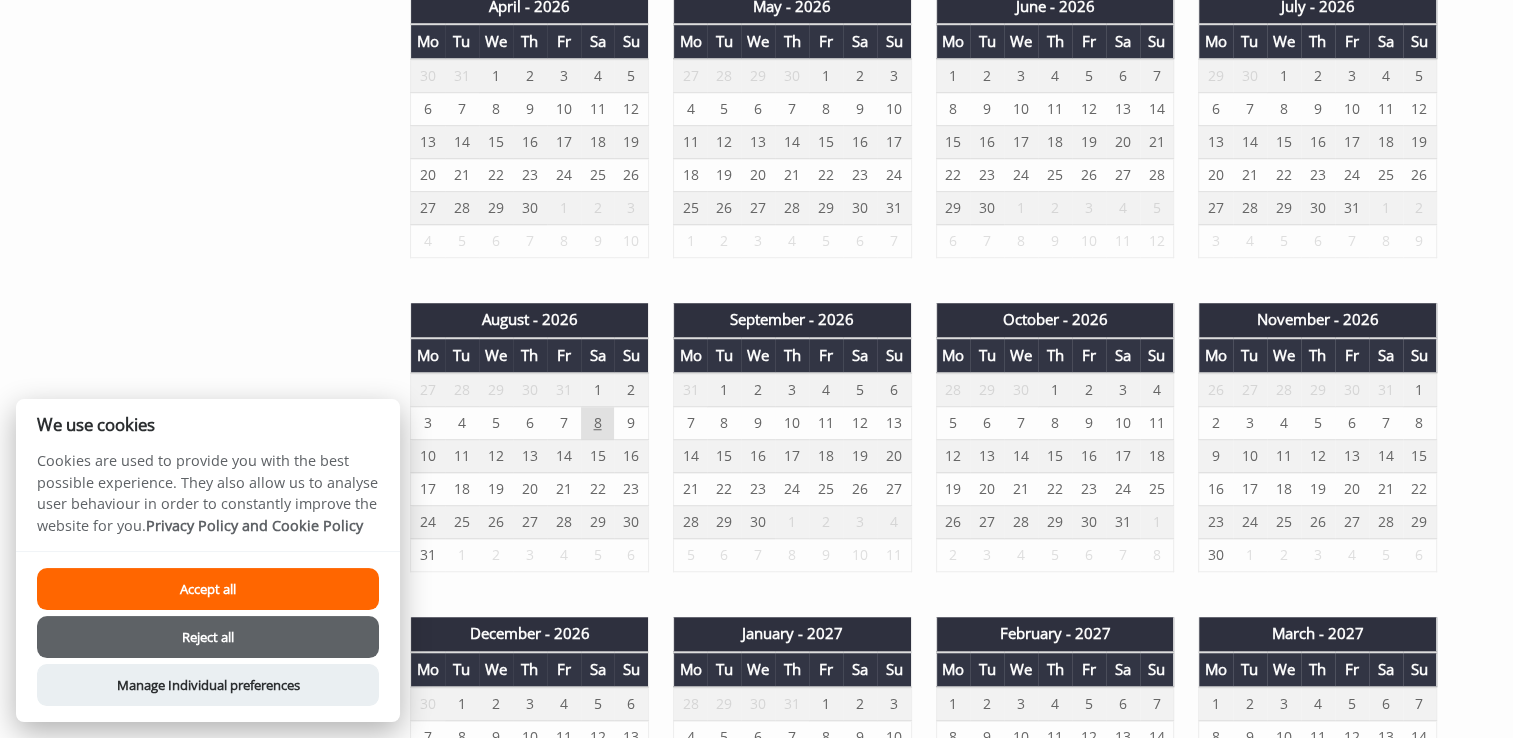 click on "8" at bounding box center [598, 423] 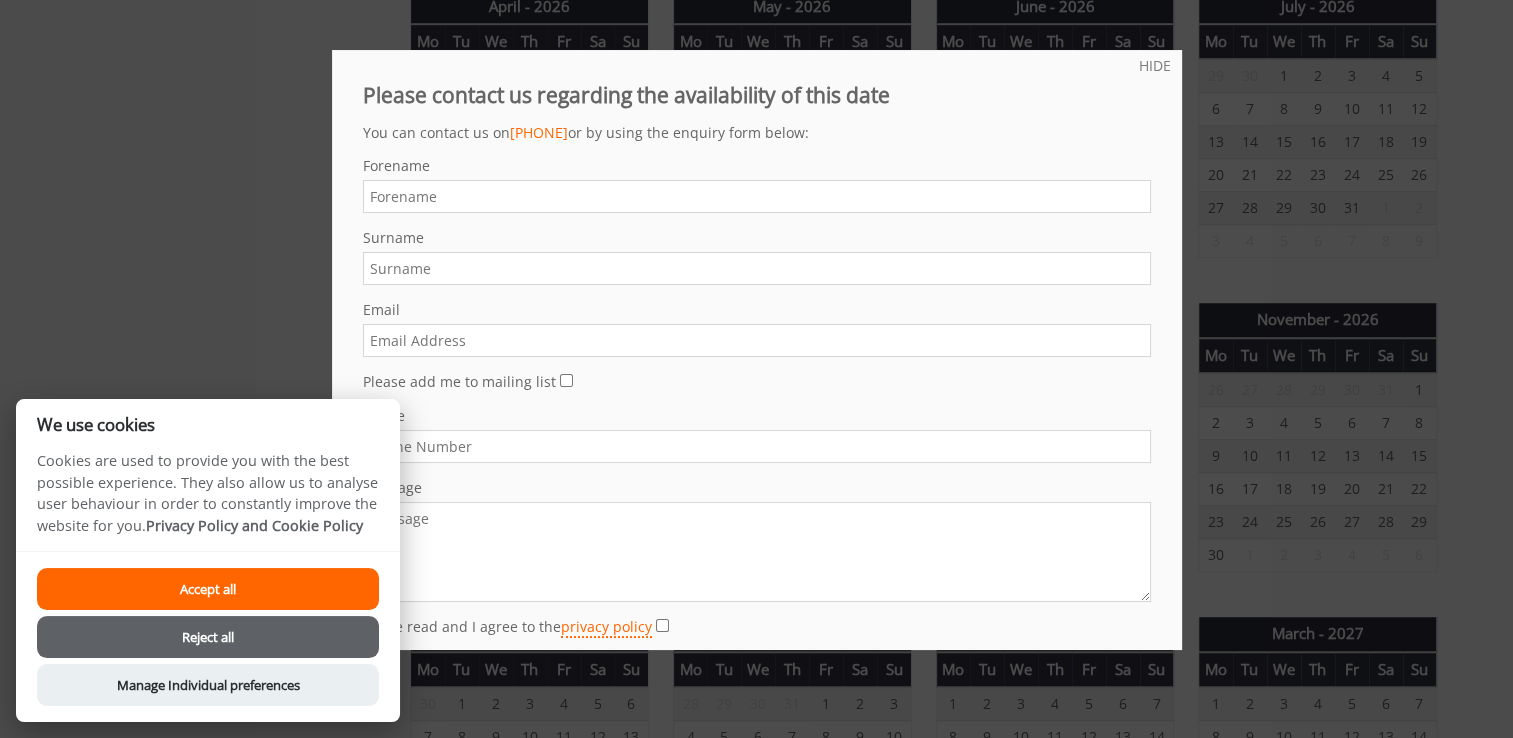 scroll, scrollTop: 87, scrollLeft: 0, axis: vertical 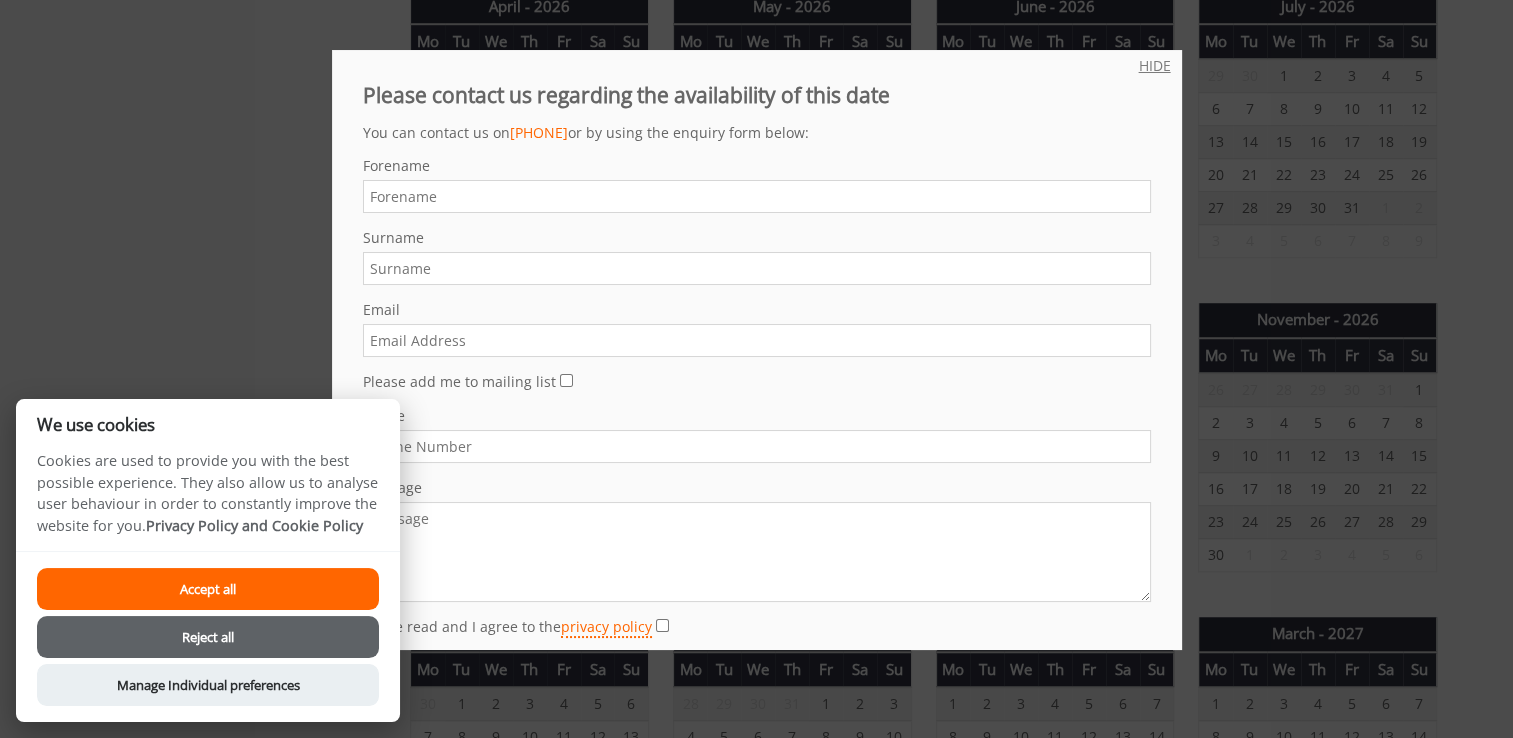 click on "HIDE" at bounding box center (1155, 65) 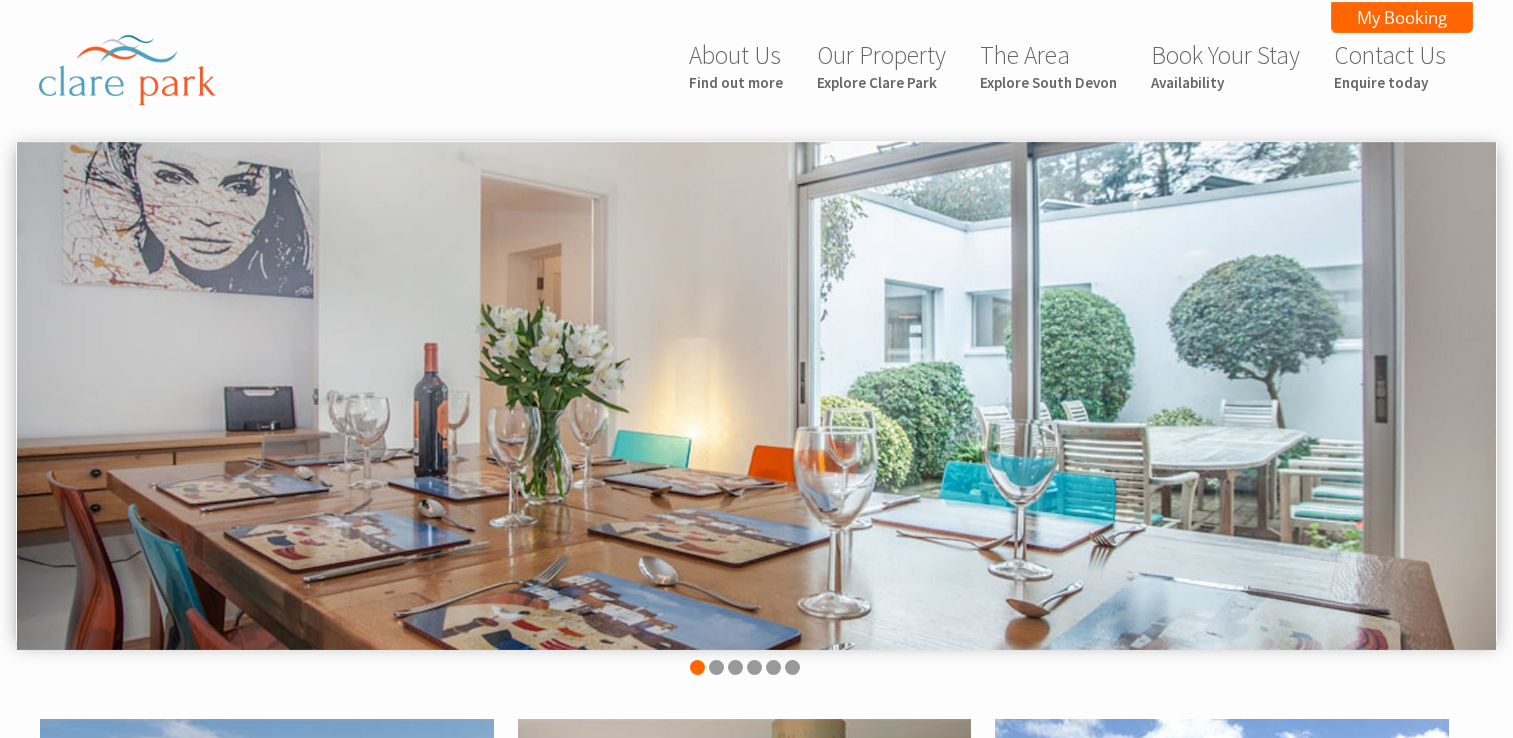 scroll, scrollTop: 0, scrollLeft: 0, axis: both 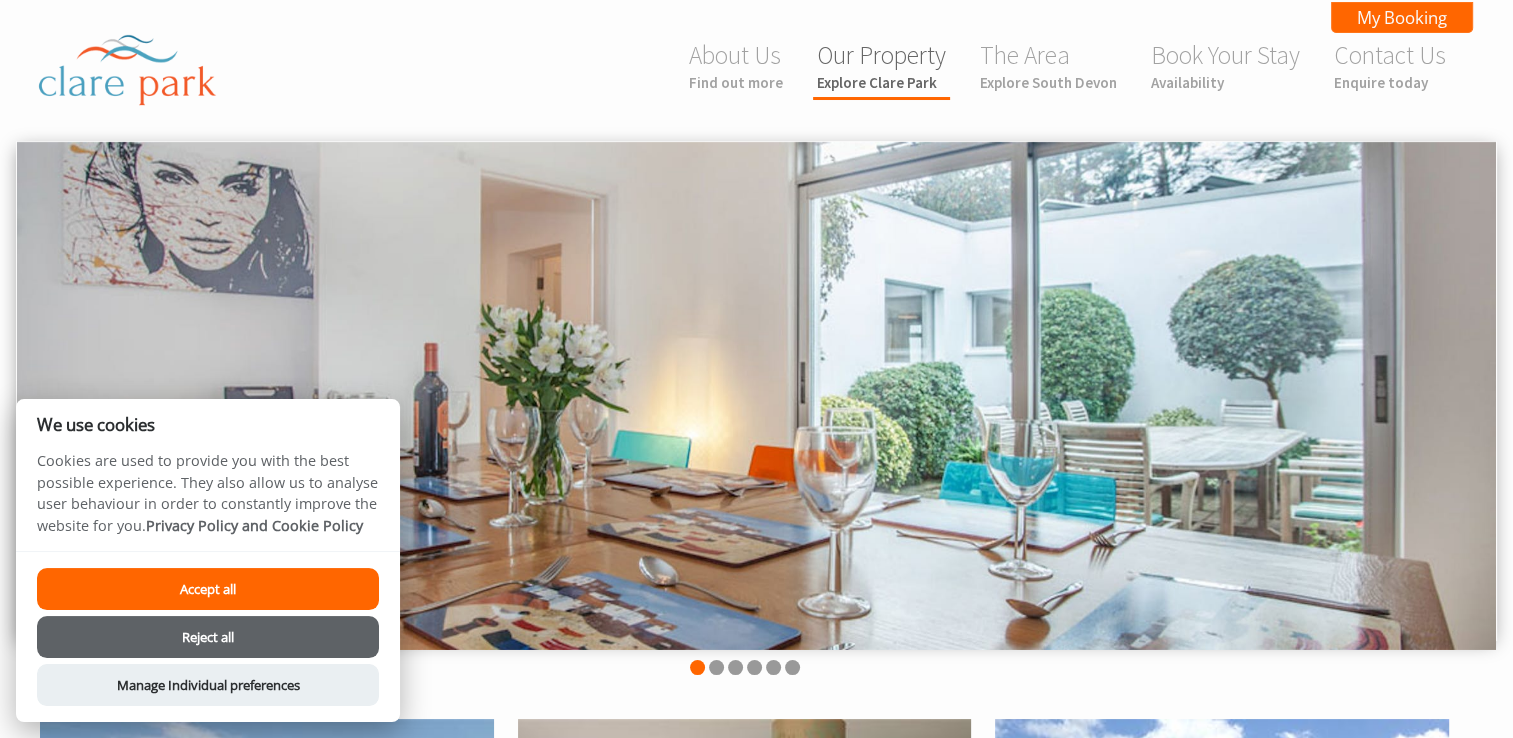 click on "Explore Clare Park" at bounding box center (881, 82) 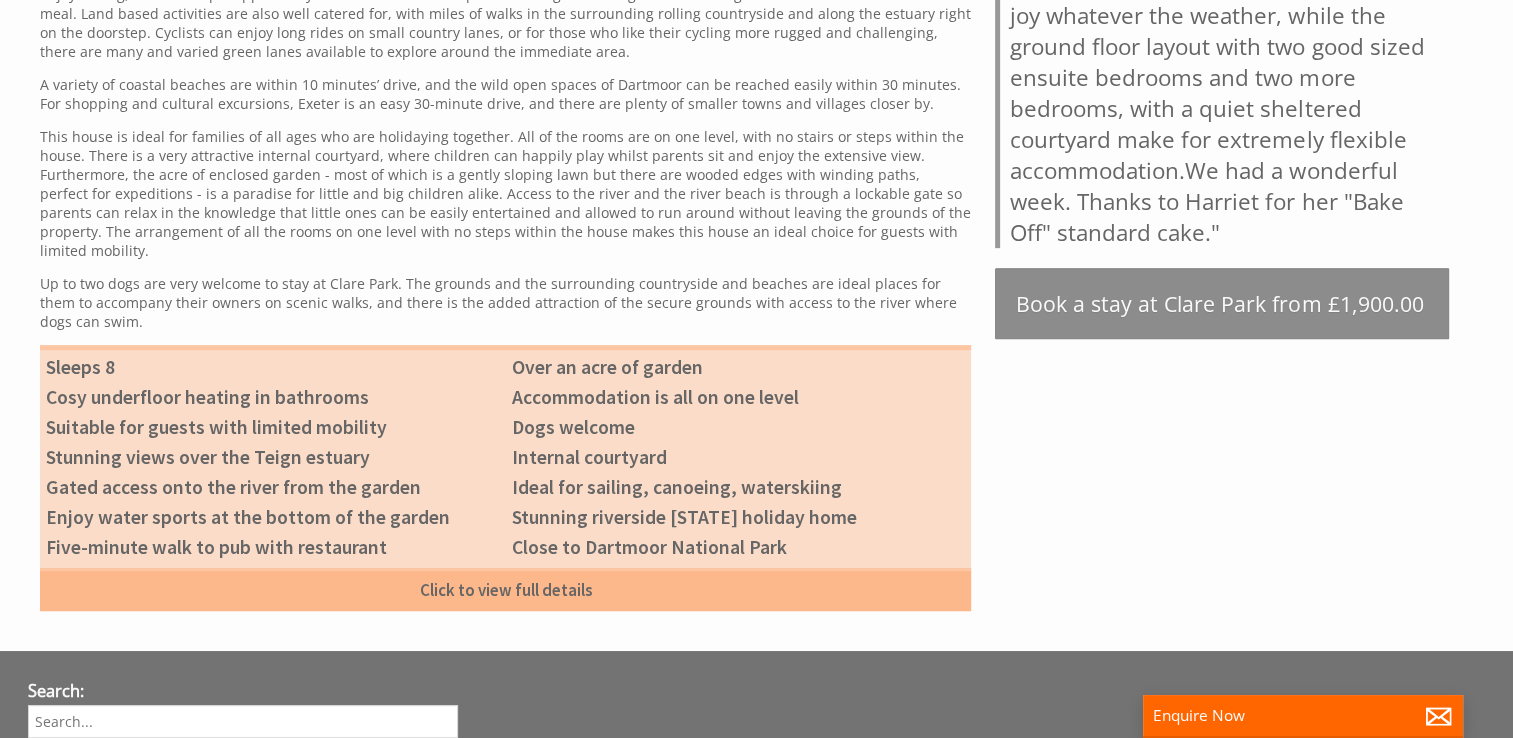 scroll, scrollTop: 1278, scrollLeft: 0, axis: vertical 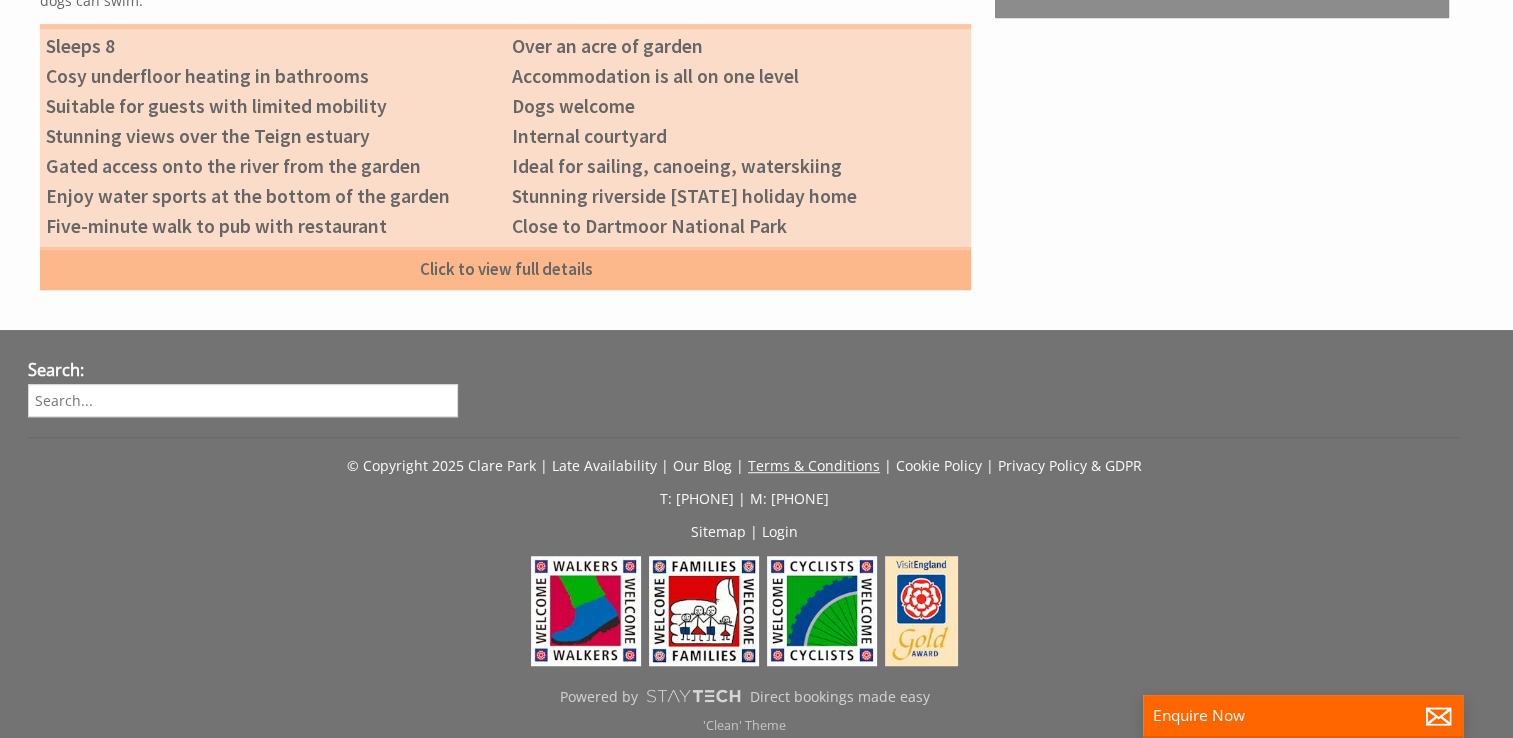 click on "Terms & Conditions" at bounding box center [814, 465] 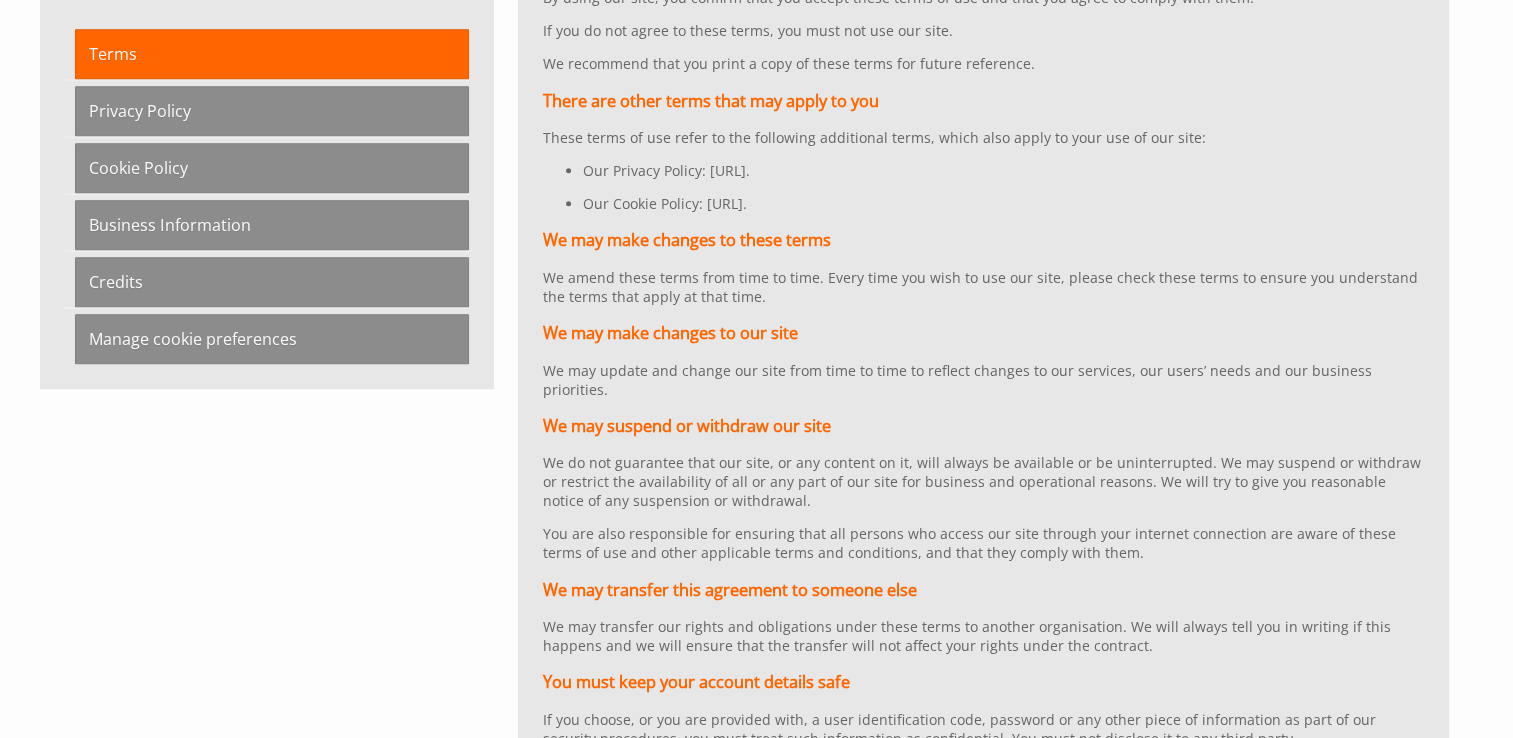 scroll, scrollTop: 0, scrollLeft: 0, axis: both 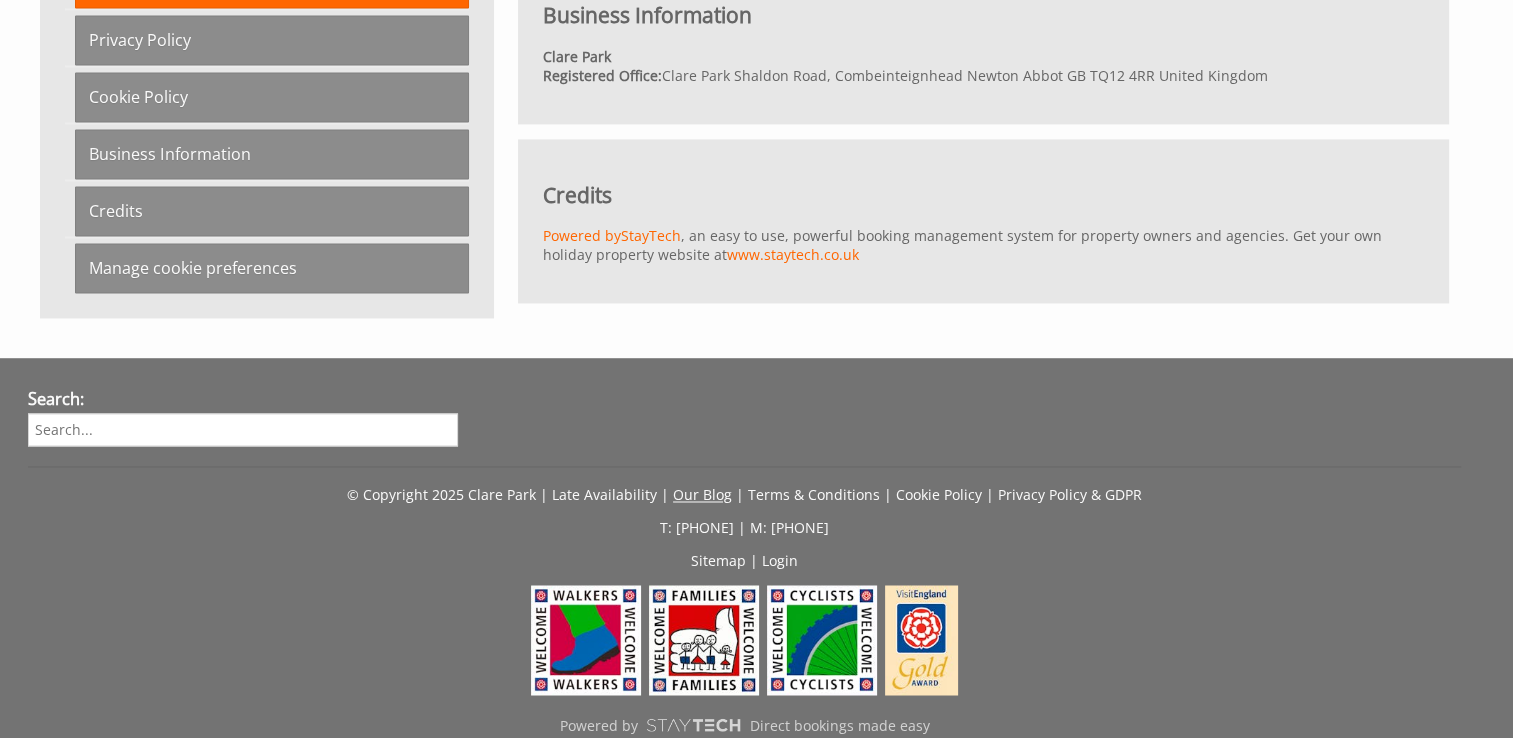 click on "Our Blog" at bounding box center (702, 494) 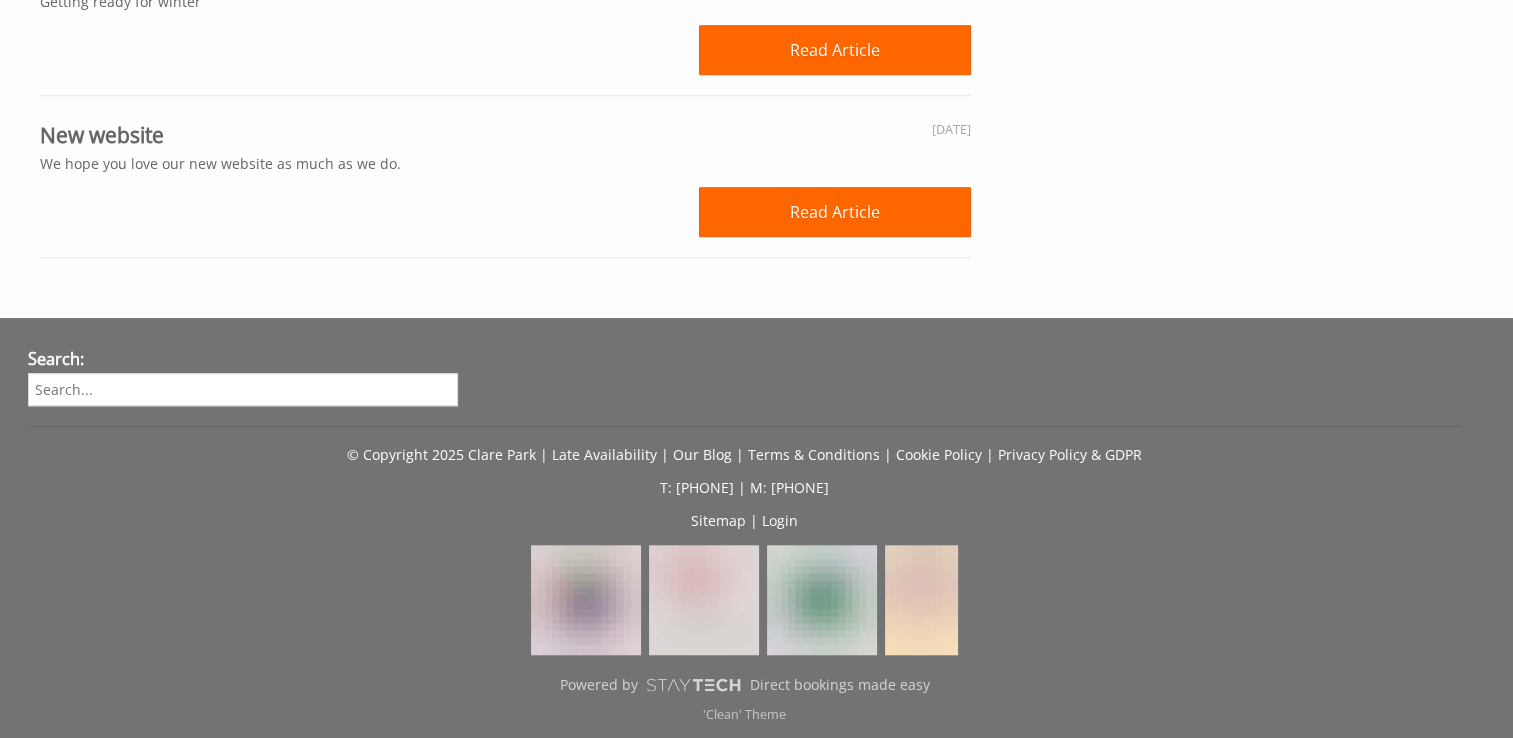 scroll, scrollTop: 0, scrollLeft: 0, axis: both 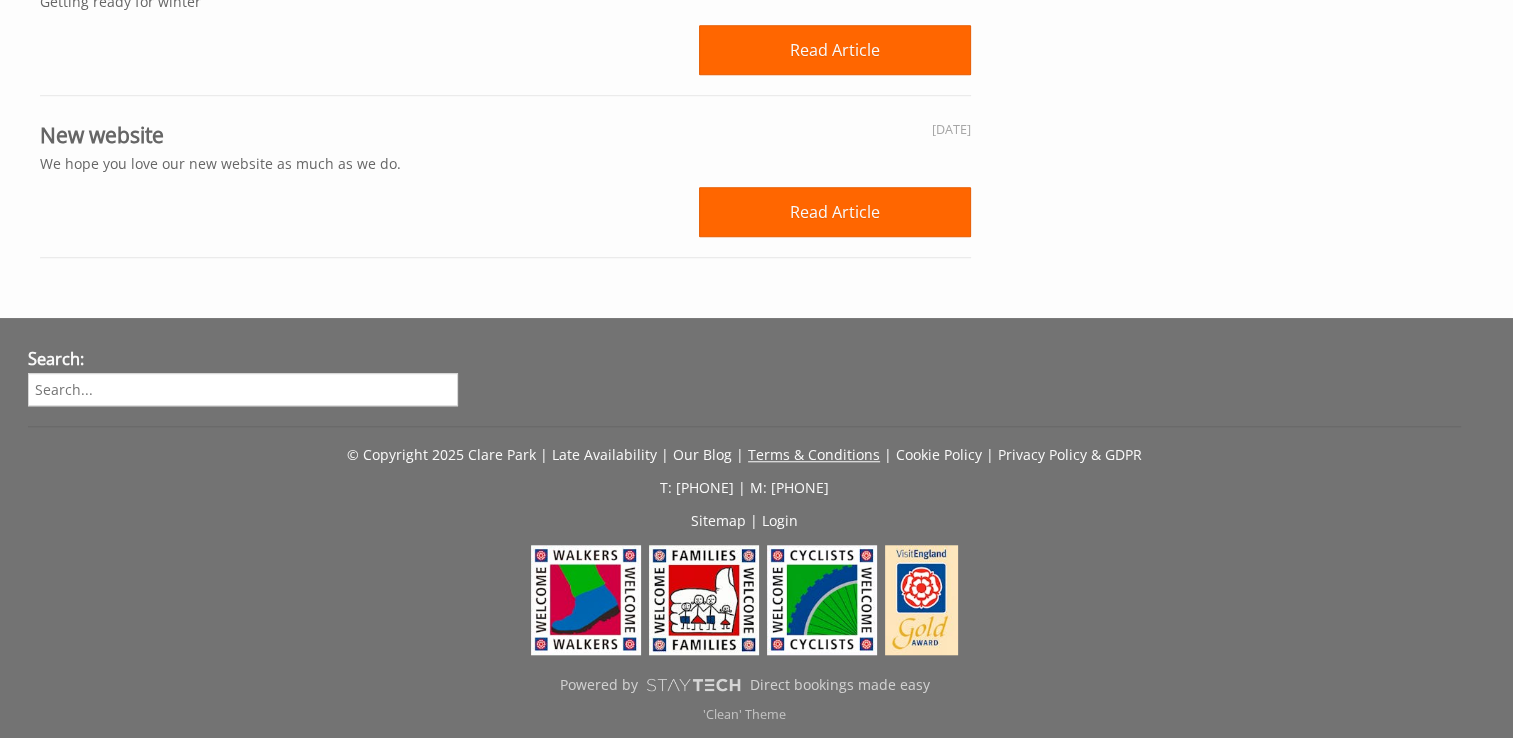 click on "Terms & Conditions" at bounding box center (814, 454) 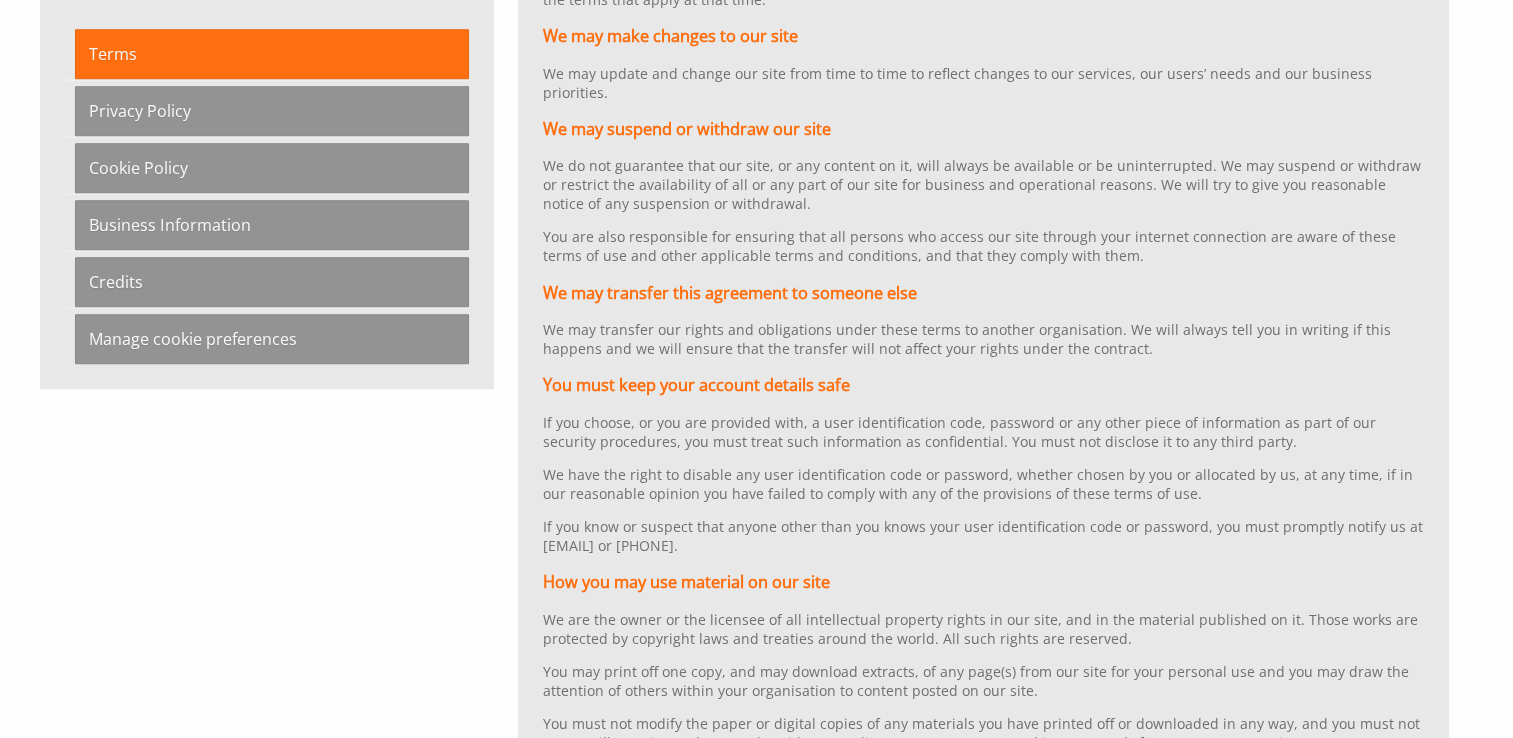 scroll, scrollTop: 0, scrollLeft: 0, axis: both 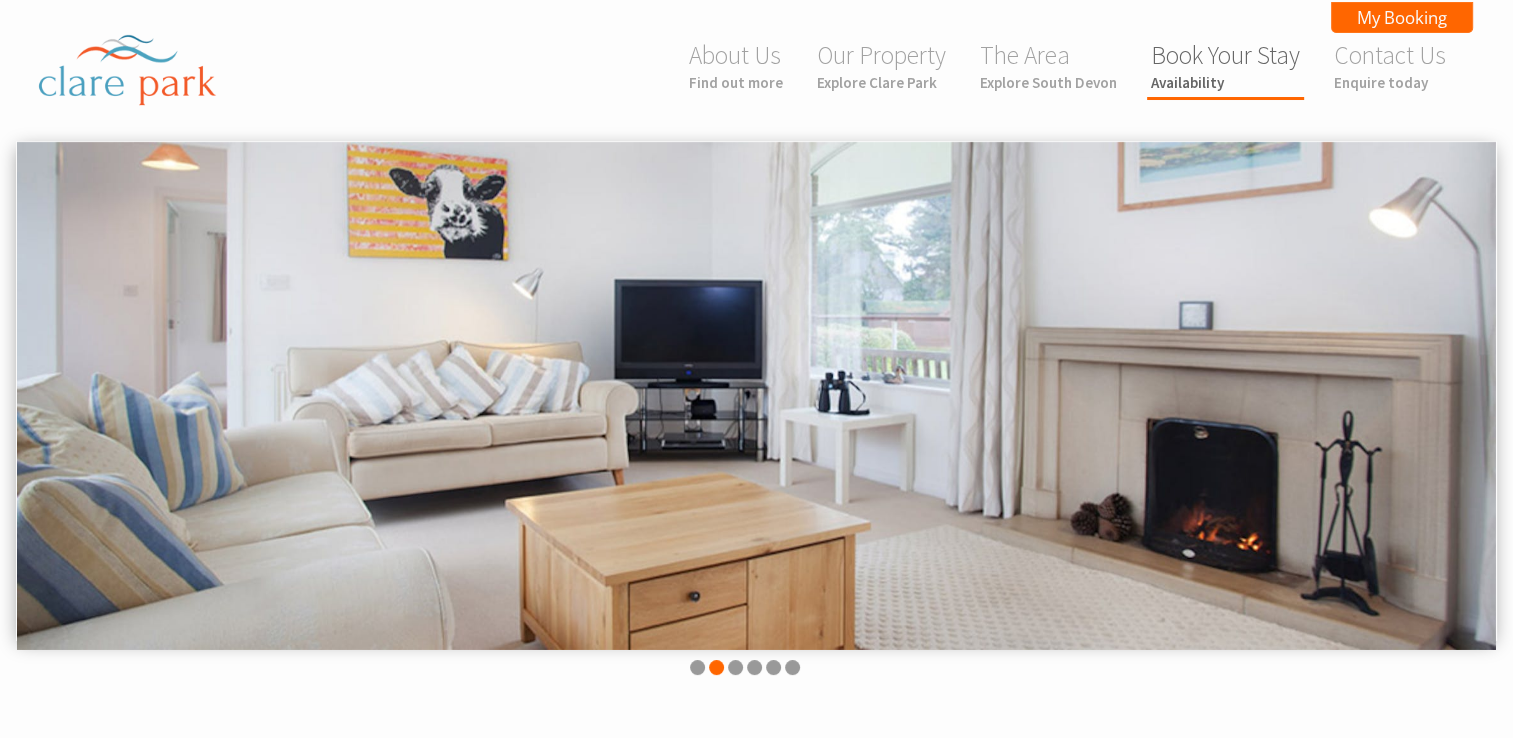 click on "Availability" at bounding box center (1225, 82) 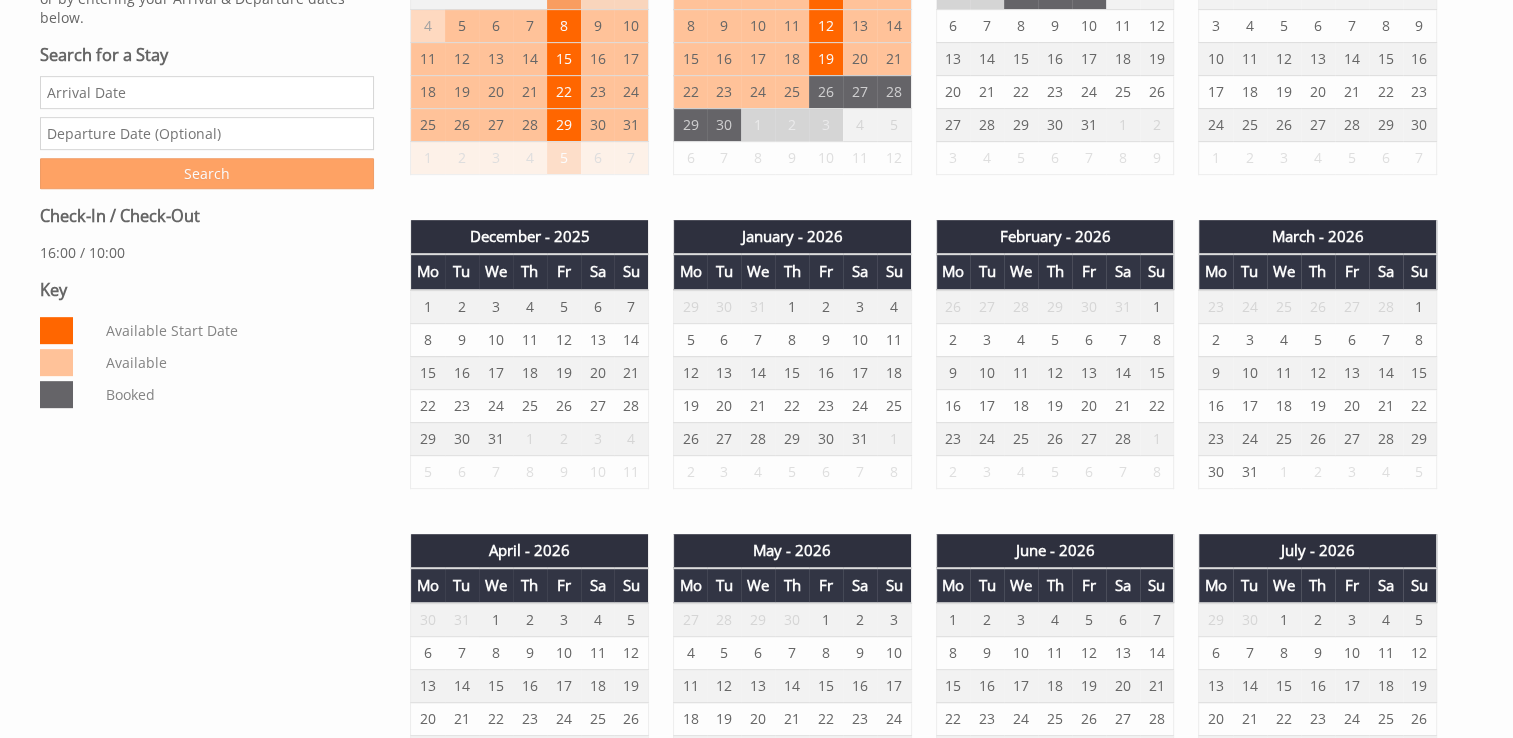 scroll, scrollTop: 0, scrollLeft: 0, axis: both 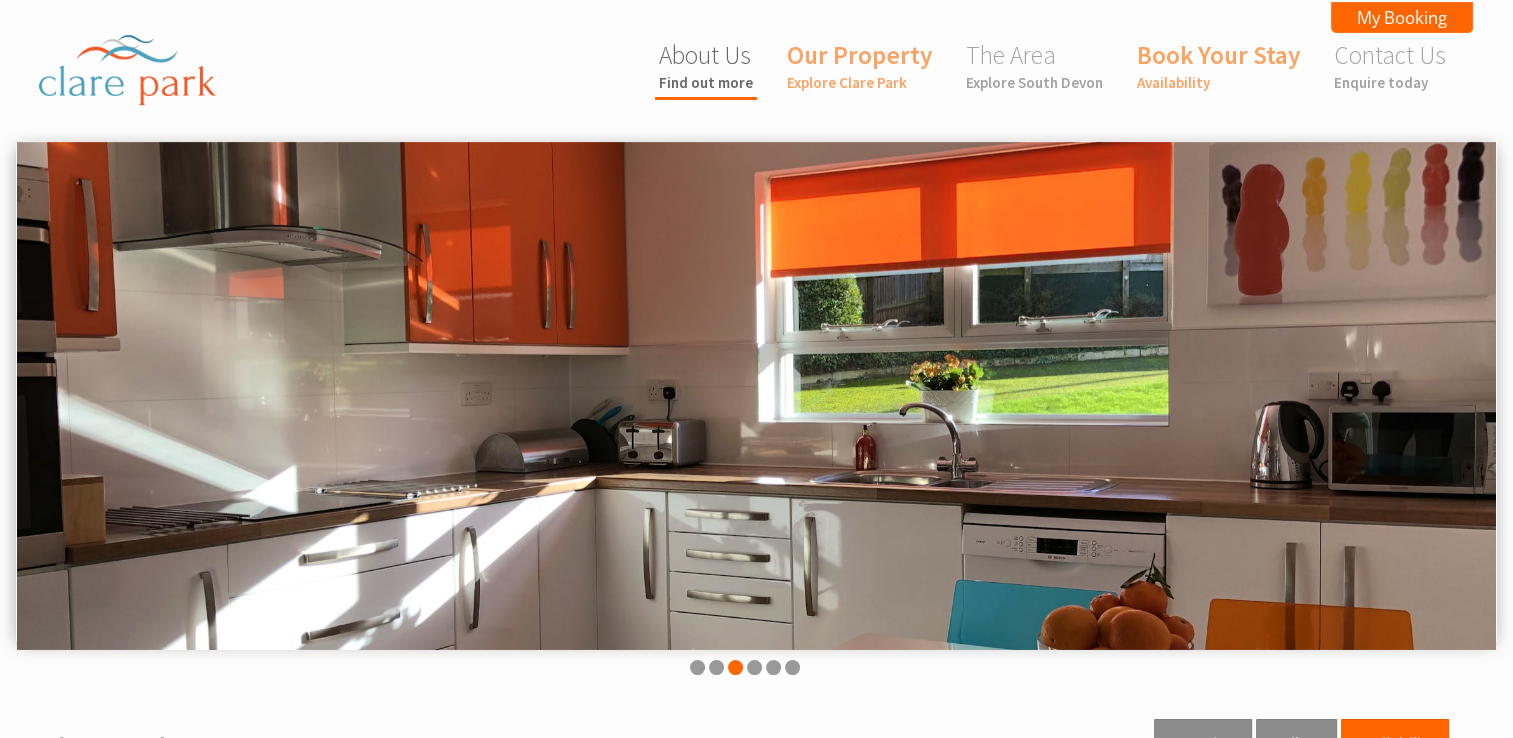 click on "Find out more" at bounding box center (706, 82) 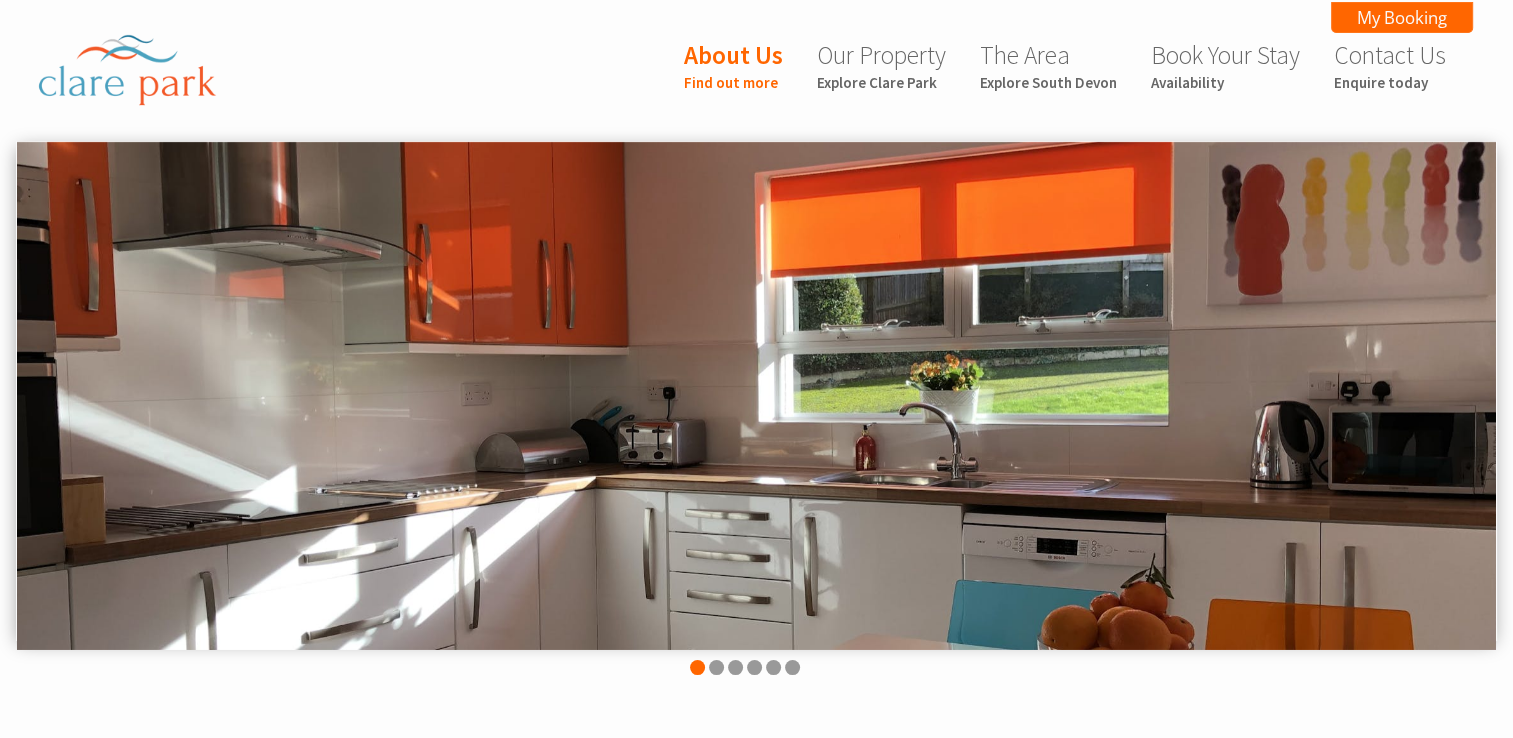 click on "Find out more" at bounding box center [733, 82] 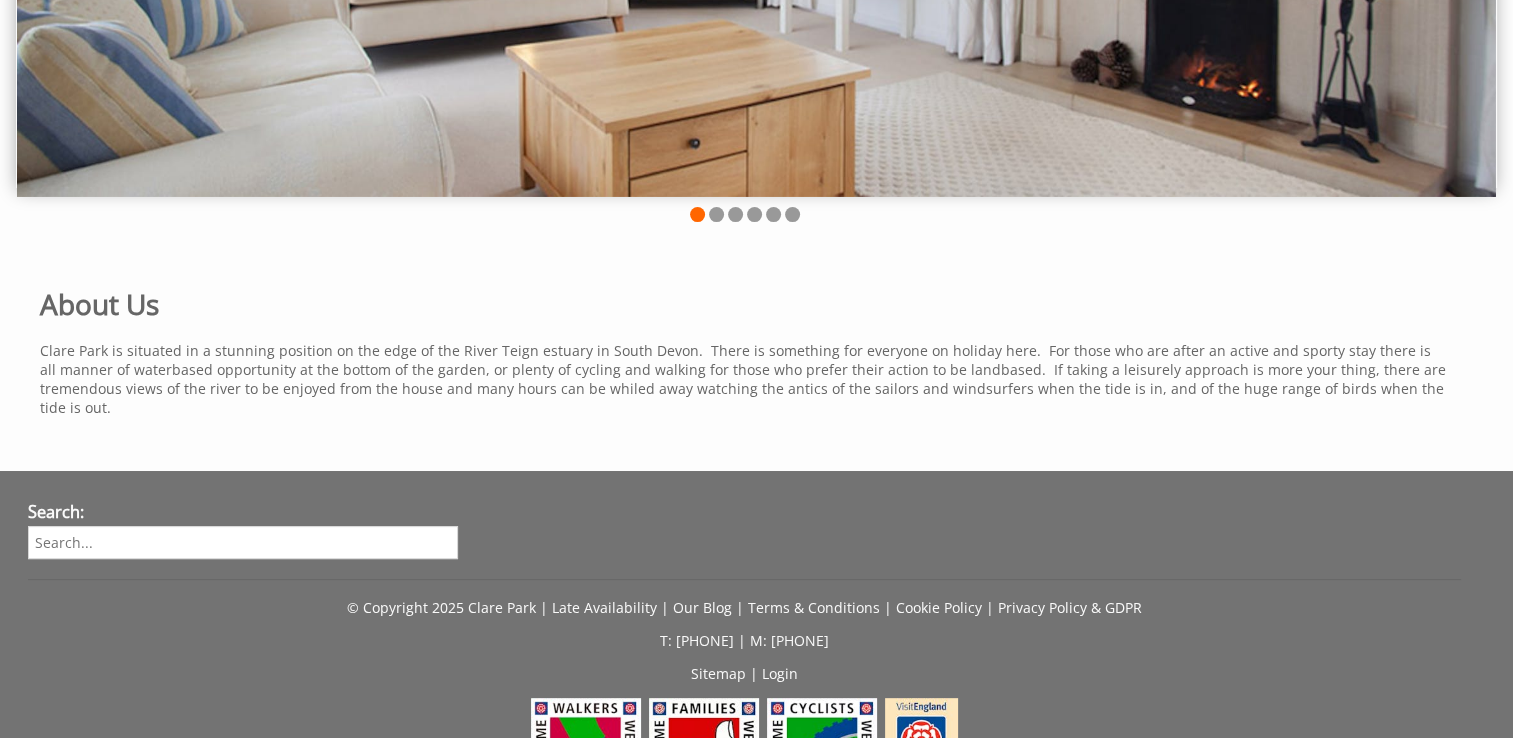 scroll, scrollTop: 0, scrollLeft: 0, axis: both 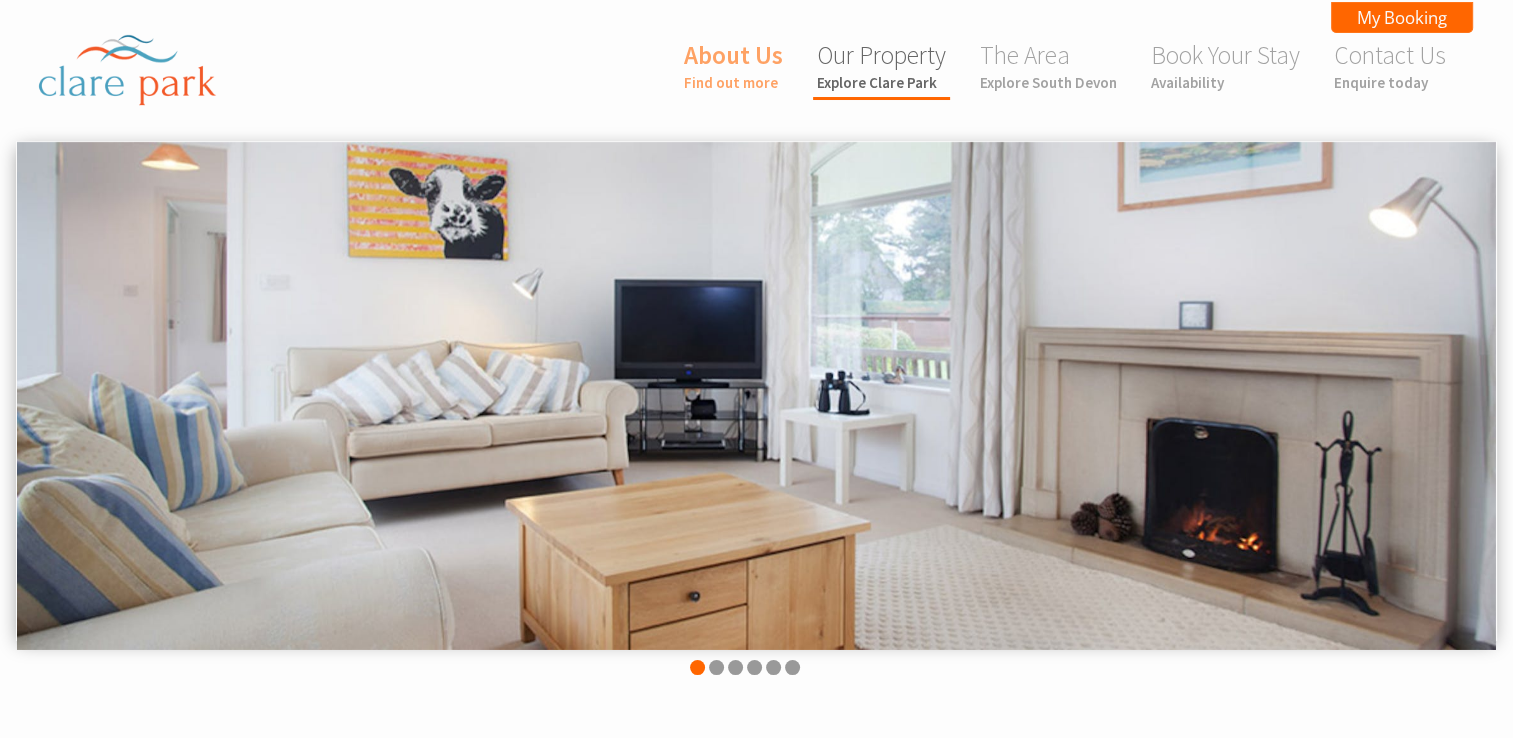 click on "Our Property Explore Clare Park" at bounding box center (881, 67) 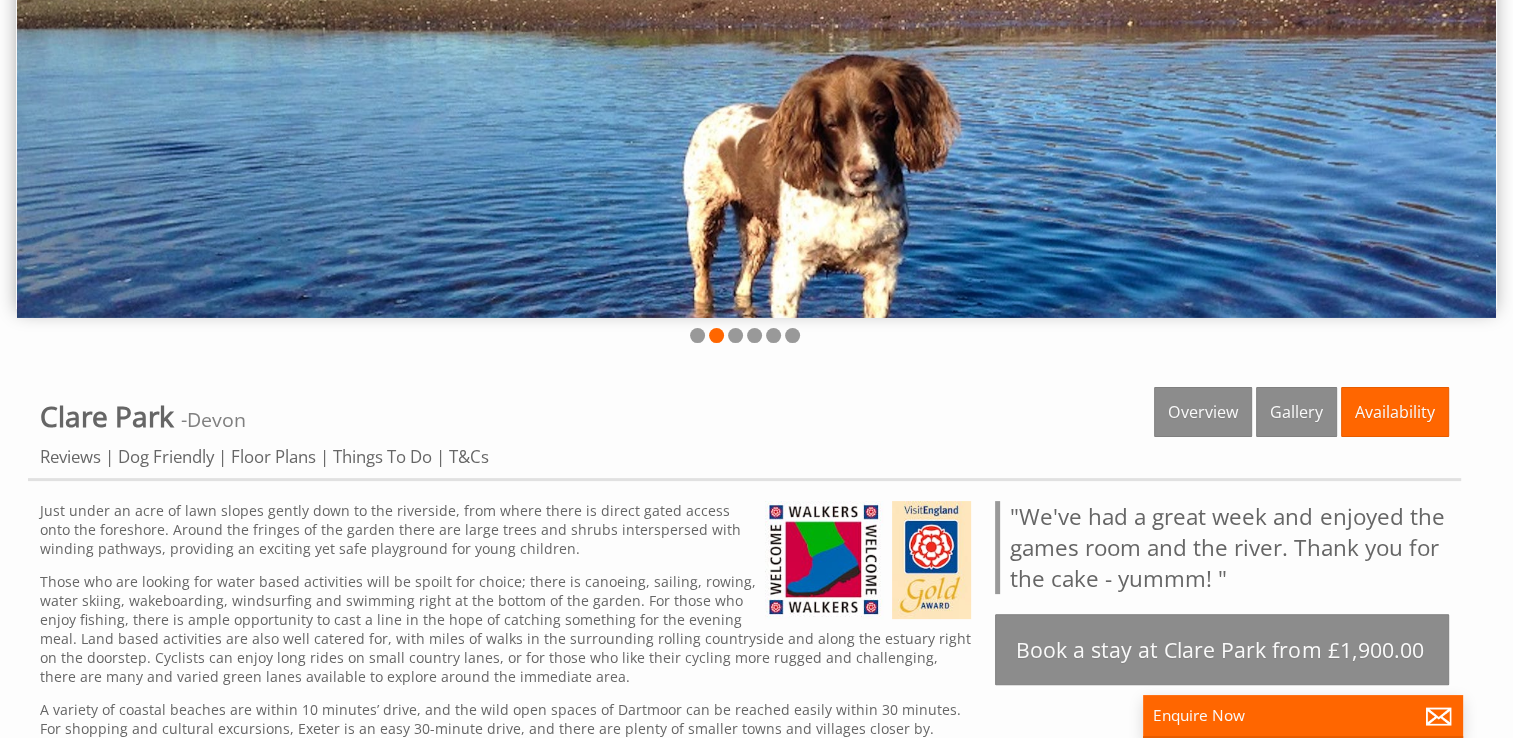 scroll, scrollTop: 339, scrollLeft: 0, axis: vertical 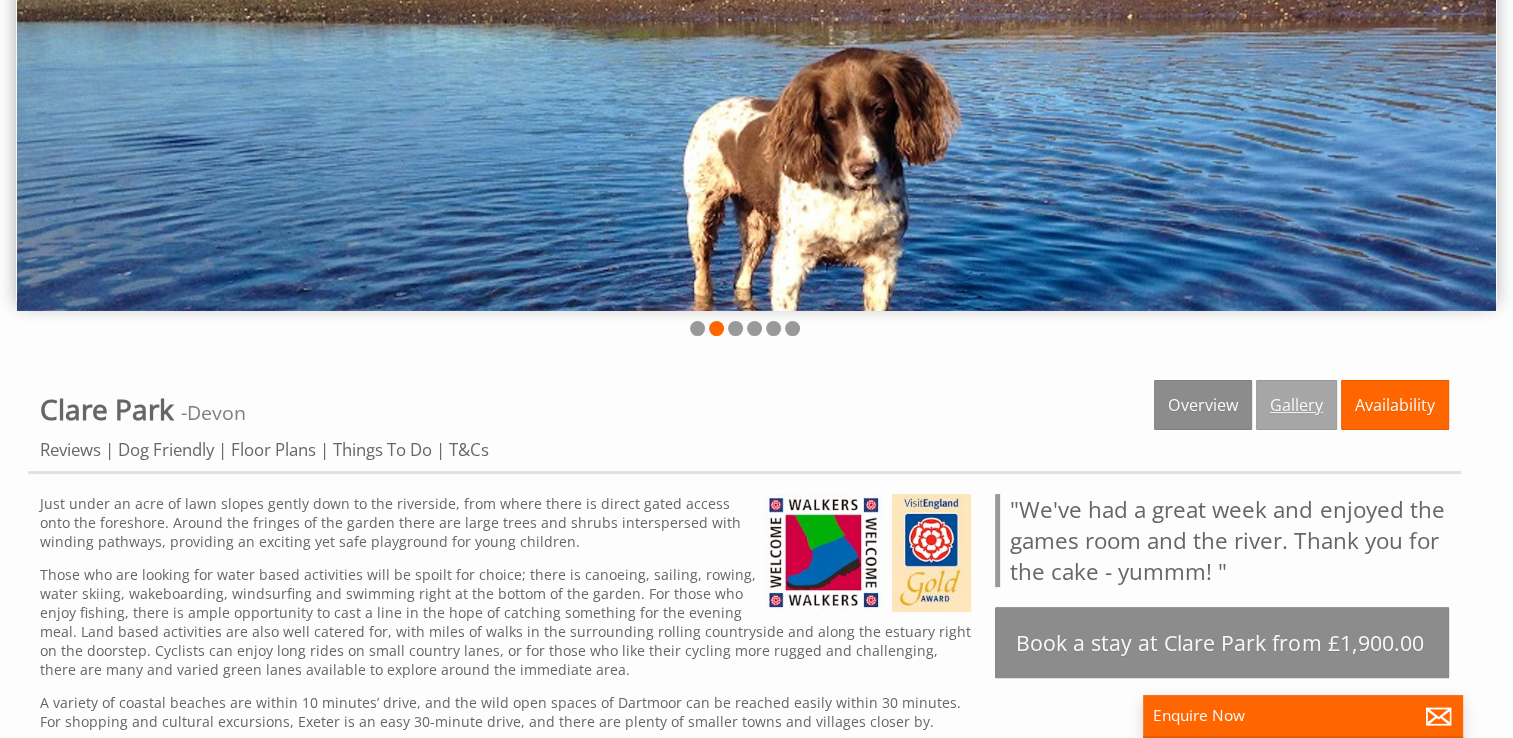 click on "Gallery" at bounding box center [1296, 405] 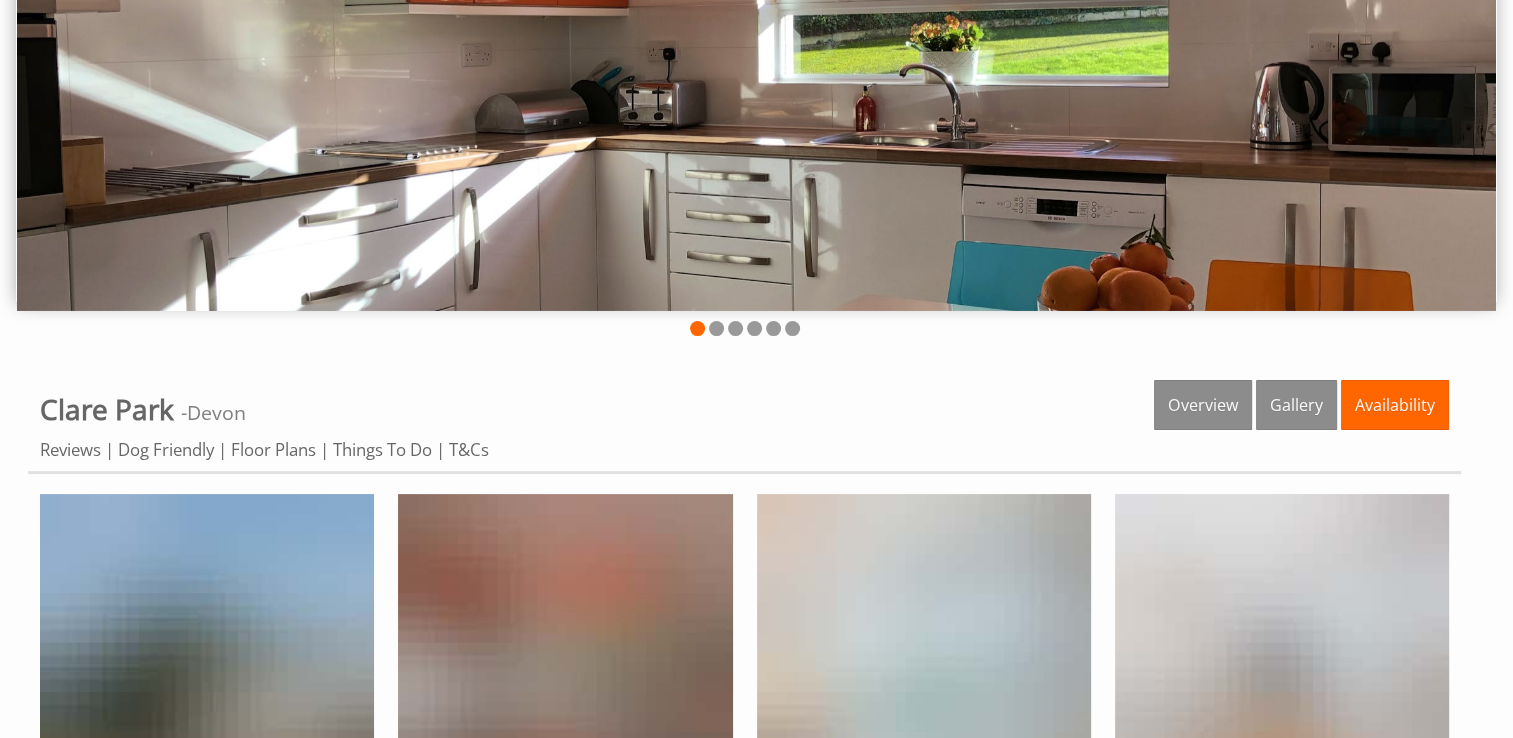 scroll, scrollTop: 0, scrollLeft: 0, axis: both 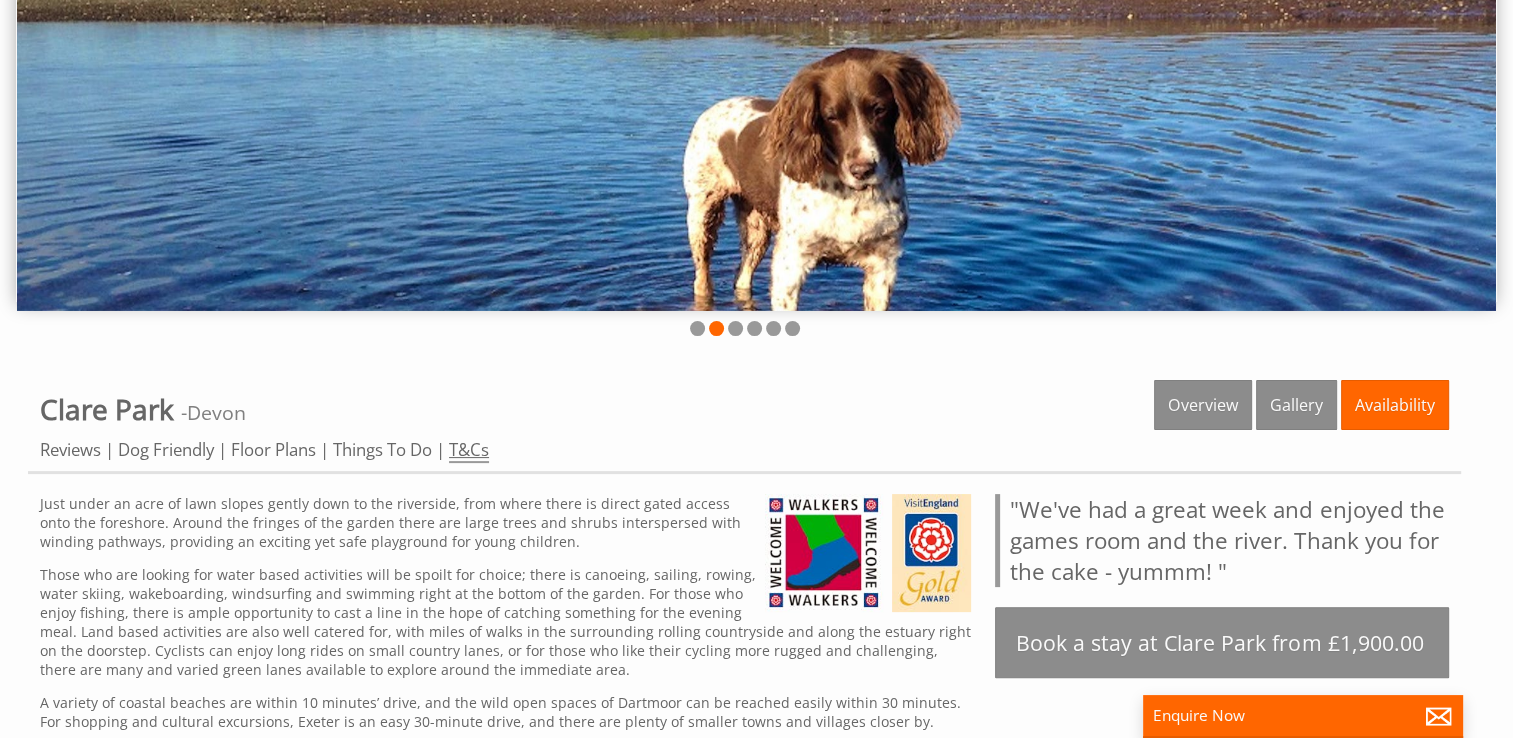 click on "T&Cs" at bounding box center (469, 450) 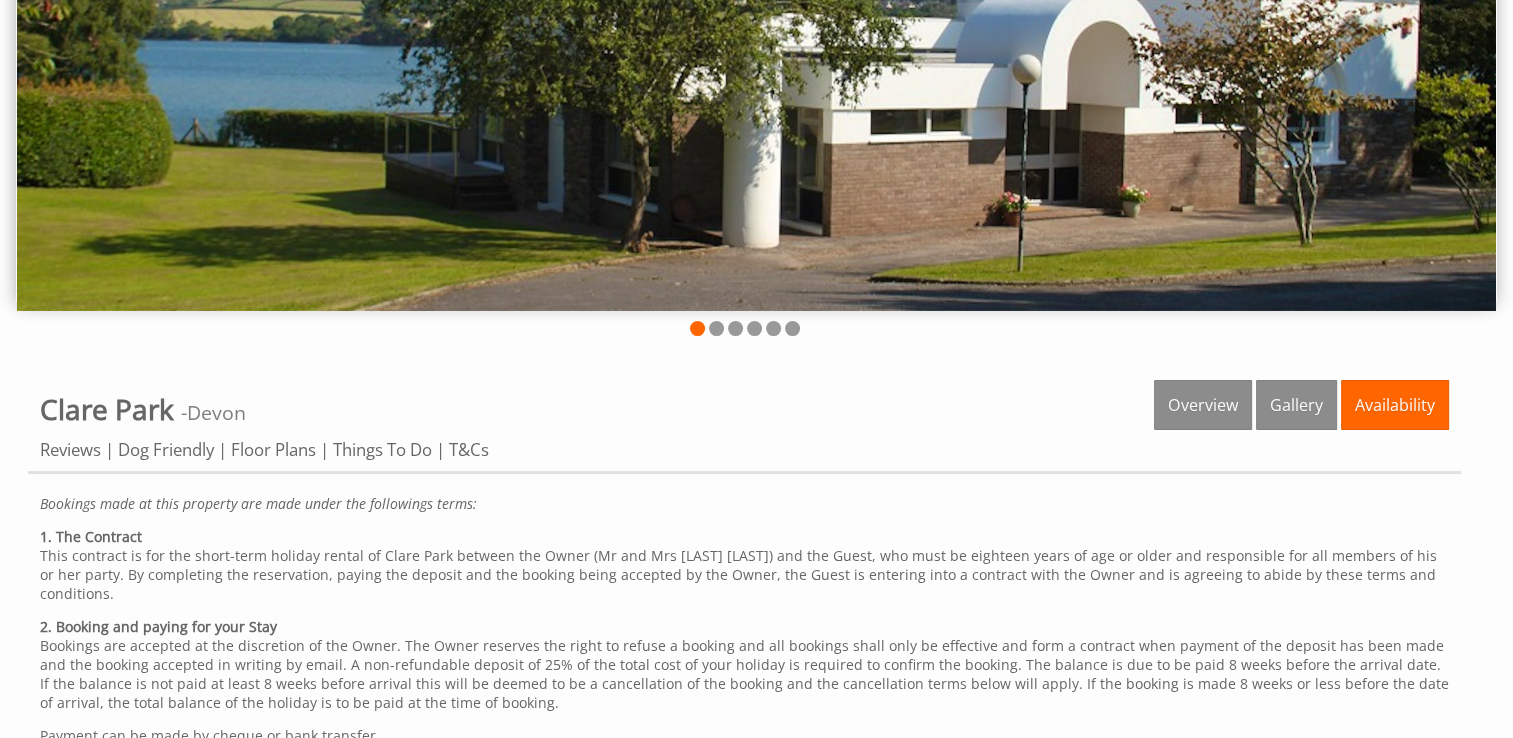 scroll, scrollTop: 0, scrollLeft: 0, axis: both 